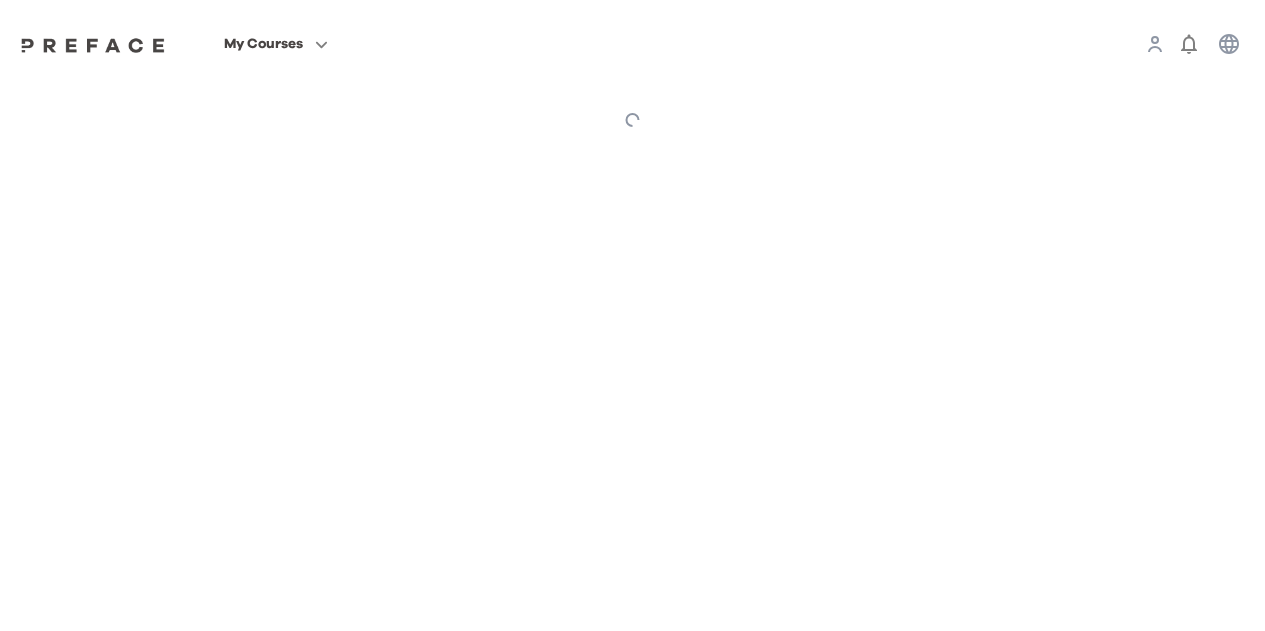 scroll, scrollTop: 0, scrollLeft: 0, axis: both 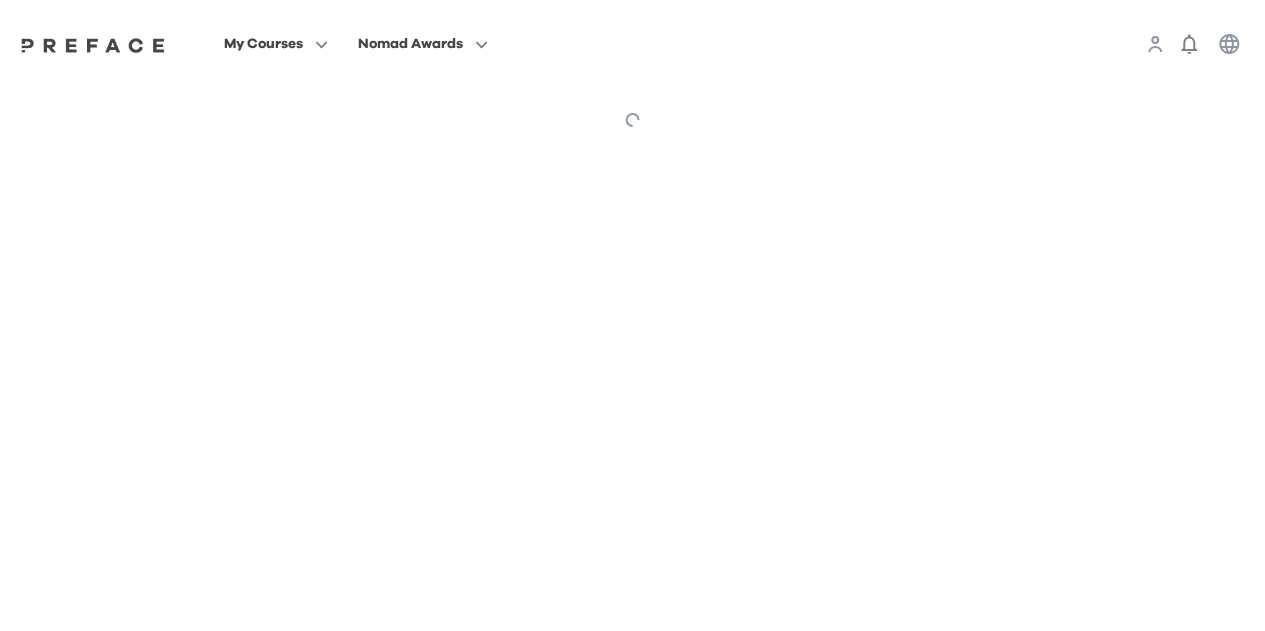 click on "My Courses Nomad Awards 0 Preface
My Courses My Courses Notes Learning Progress Nomad Awards Nomad 100 Challenge Schedule Resources" at bounding box center [632, 77] 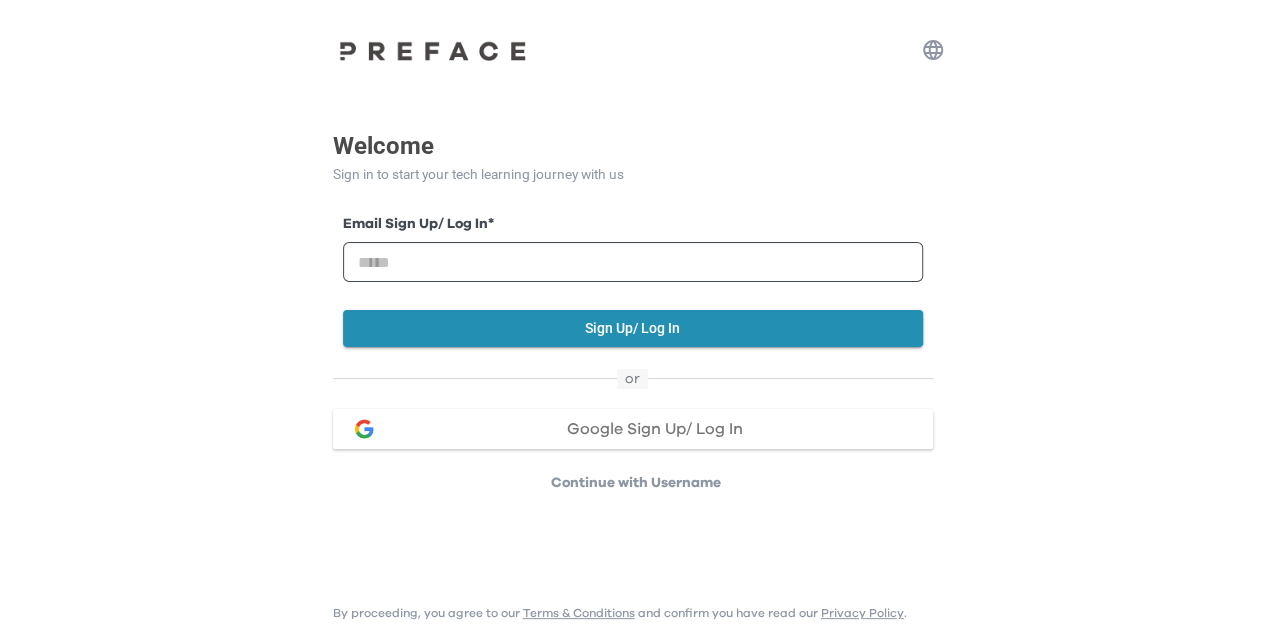 click on "Google Sign Up/ Log In" at bounding box center [655, 429] 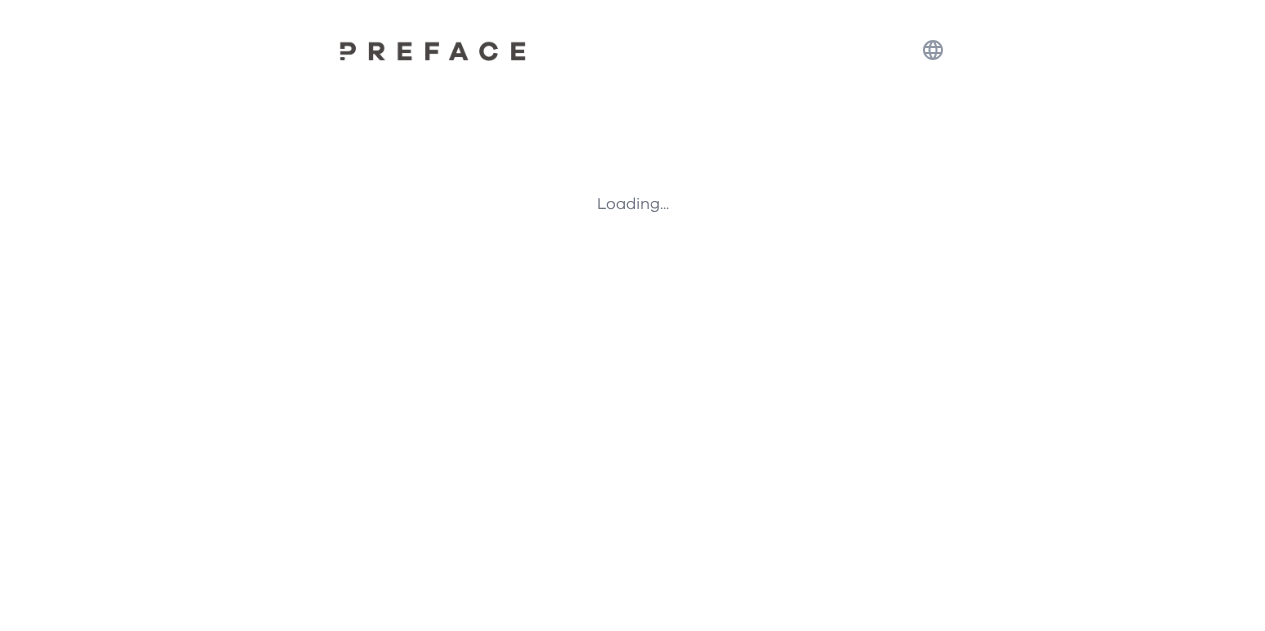 scroll, scrollTop: 0, scrollLeft: 0, axis: both 